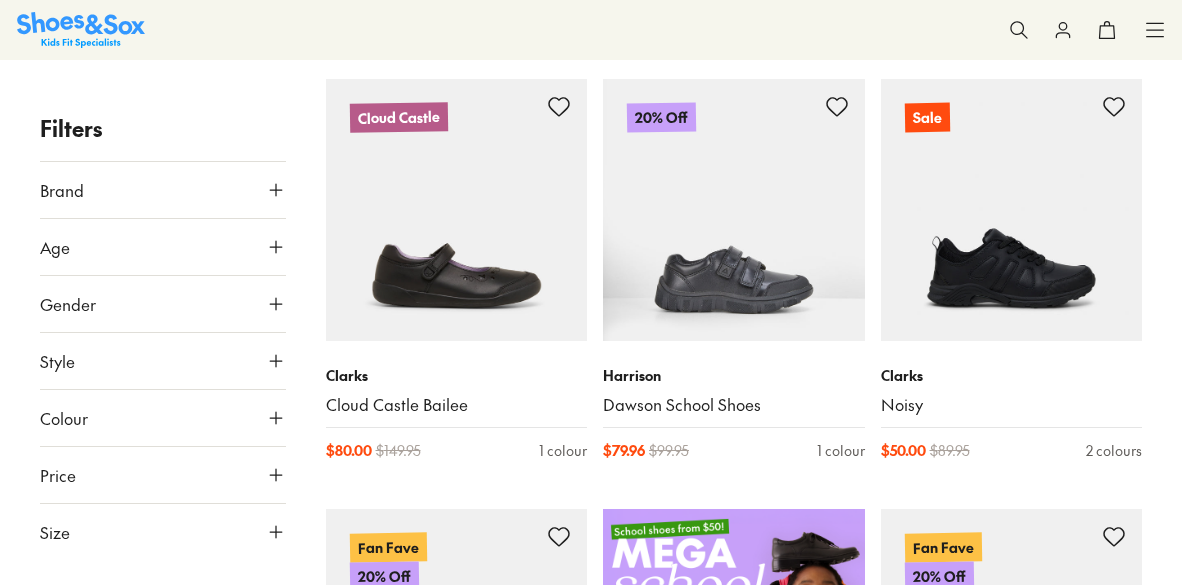 scroll, scrollTop: 303, scrollLeft: 0, axis: vertical 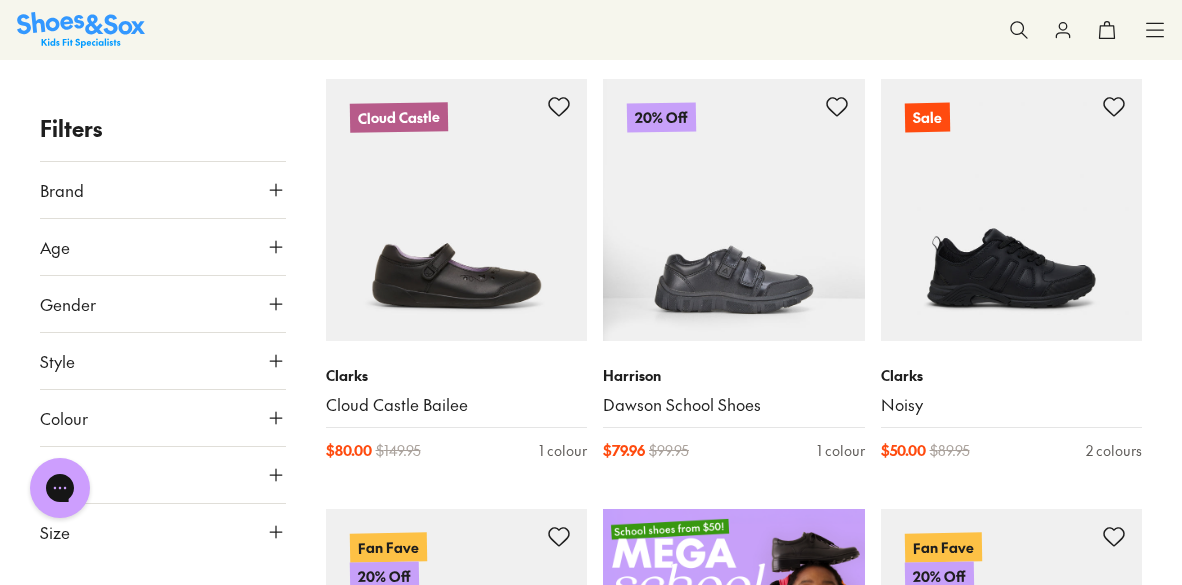 click on "Sale" at bounding box center [0, 0] 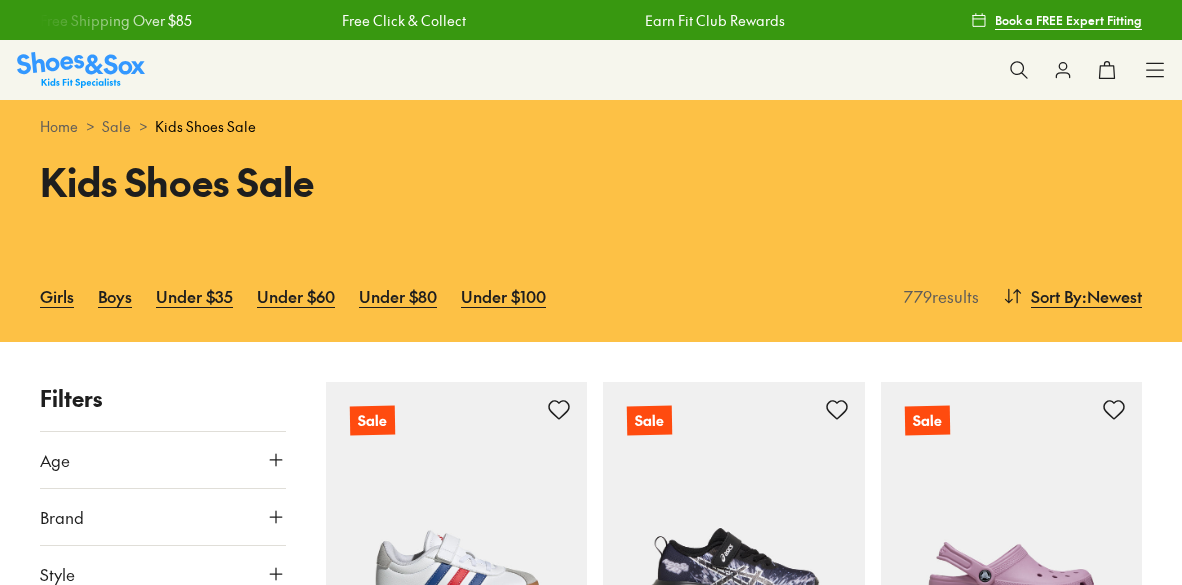 scroll, scrollTop: 0, scrollLeft: 0, axis: both 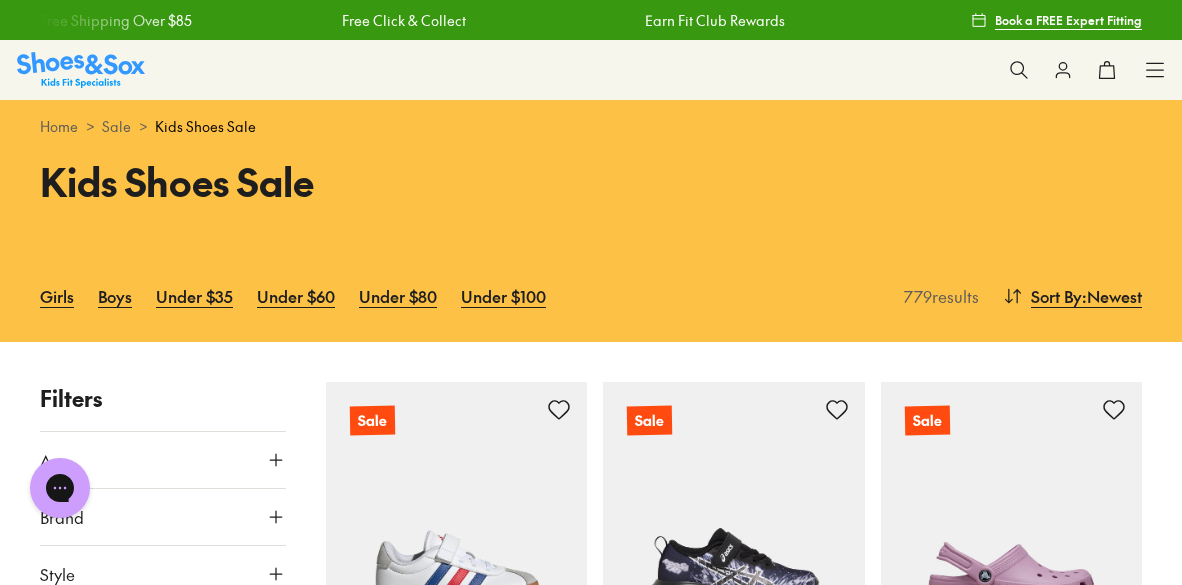 click on "Sneakers" at bounding box center [0, 0] 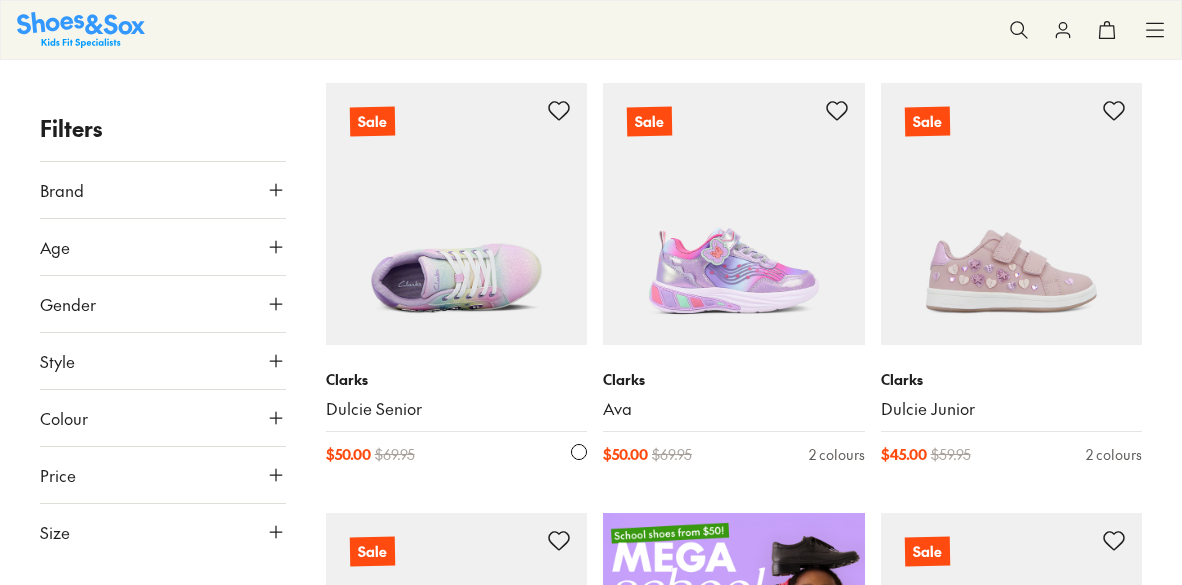 scroll, scrollTop: 373, scrollLeft: 0, axis: vertical 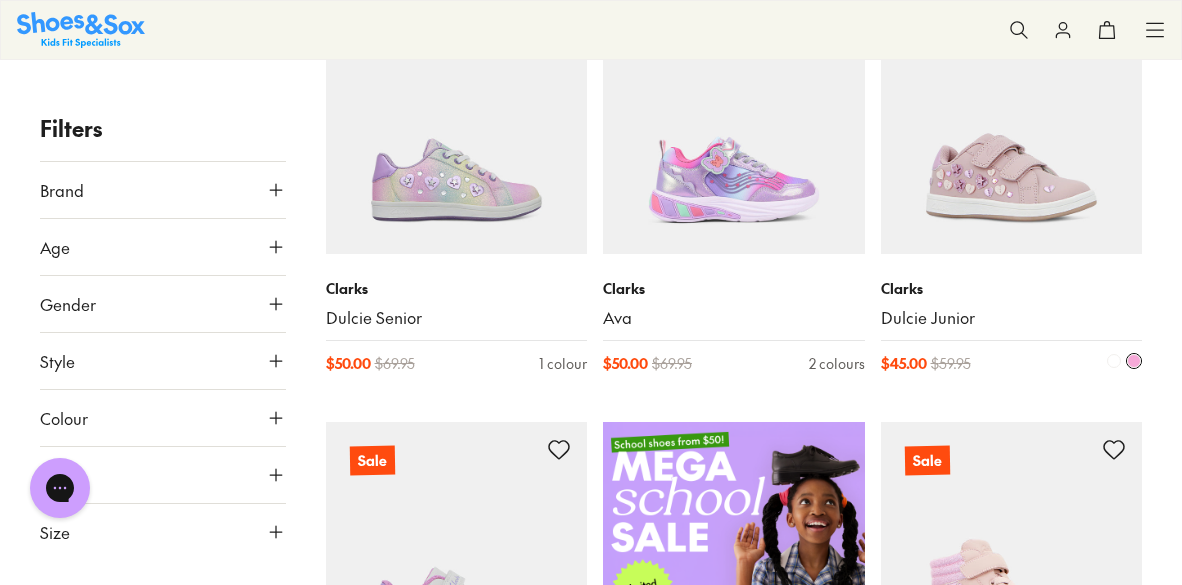 click on "Dulcie Junior" at bounding box center (1012, 318) 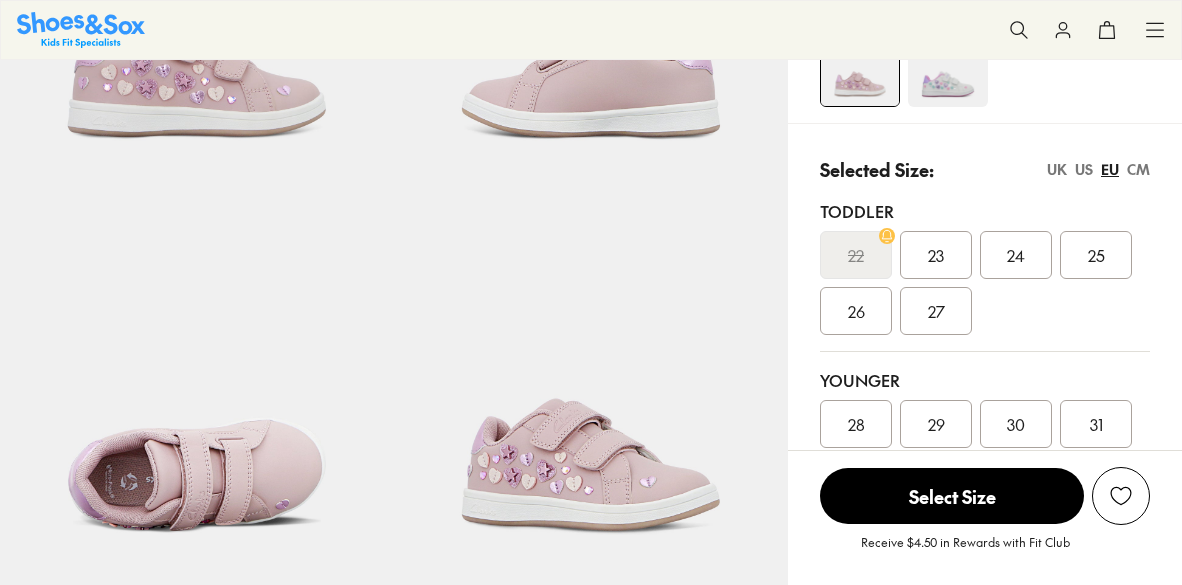 scroll, scrollTop: 319, scrollLeft: 0, axis: vertical 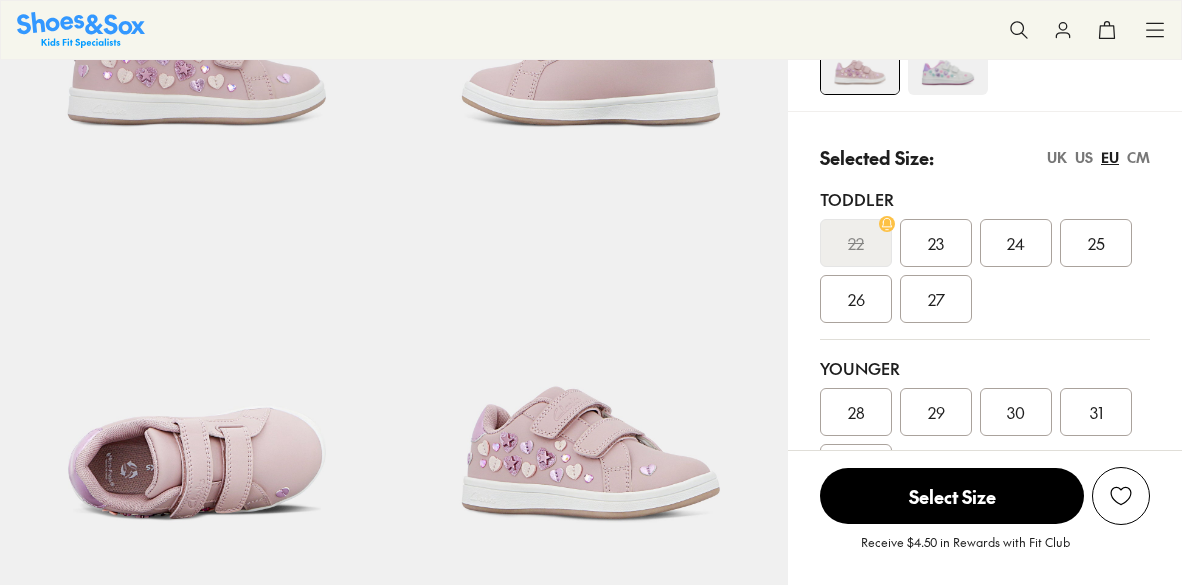 select on "*" 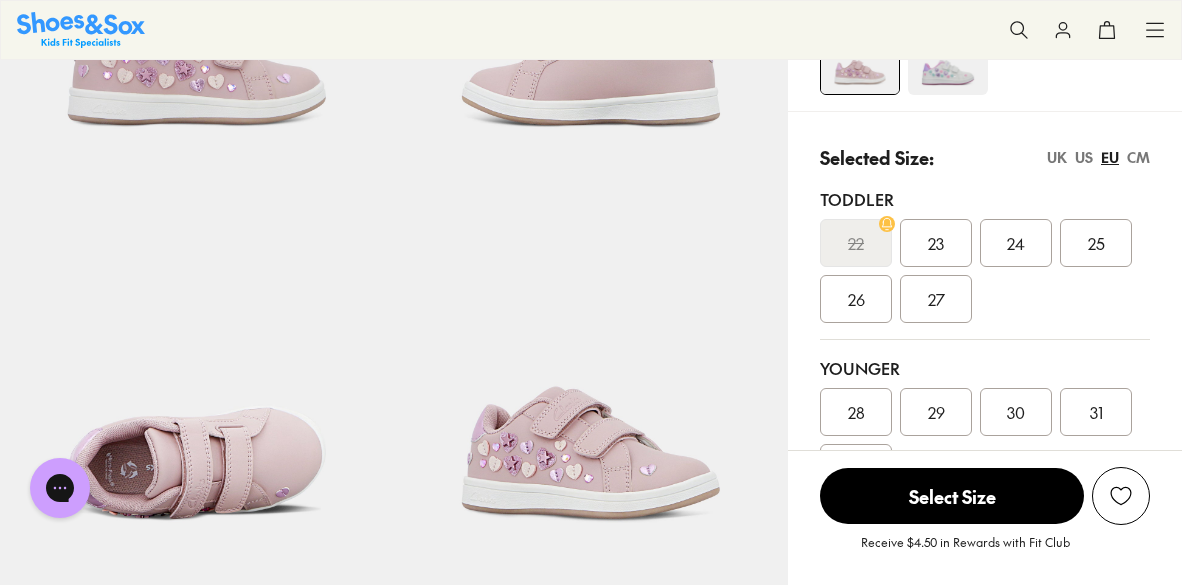 scroll, scrollTop: 0, scrollLeft: 0, axis: both 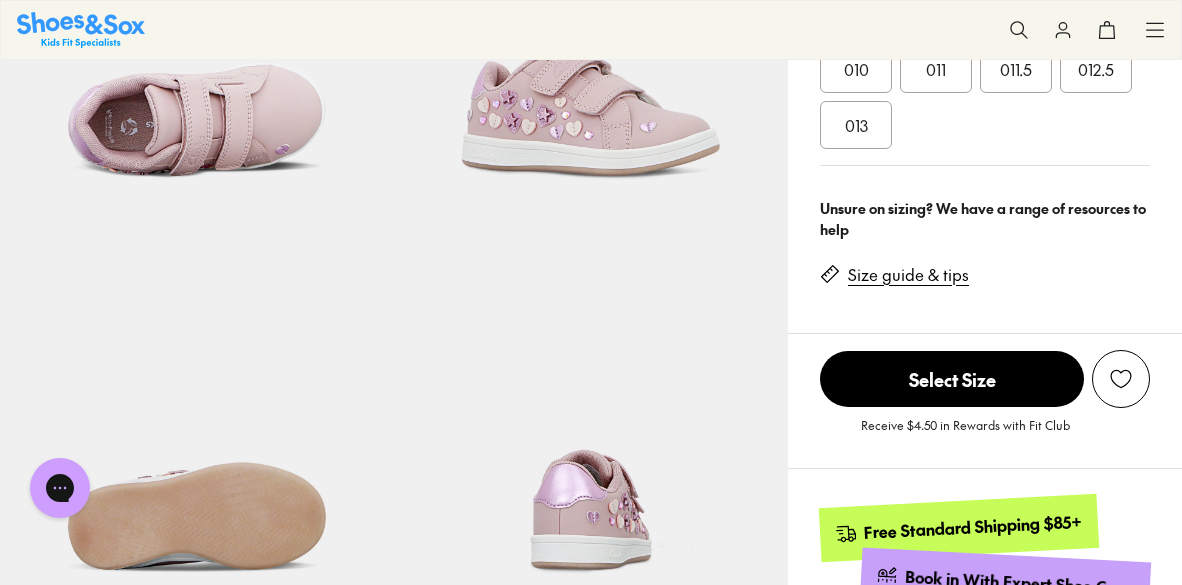 click on "Size guide & tips" at bounding box center [908, 275] 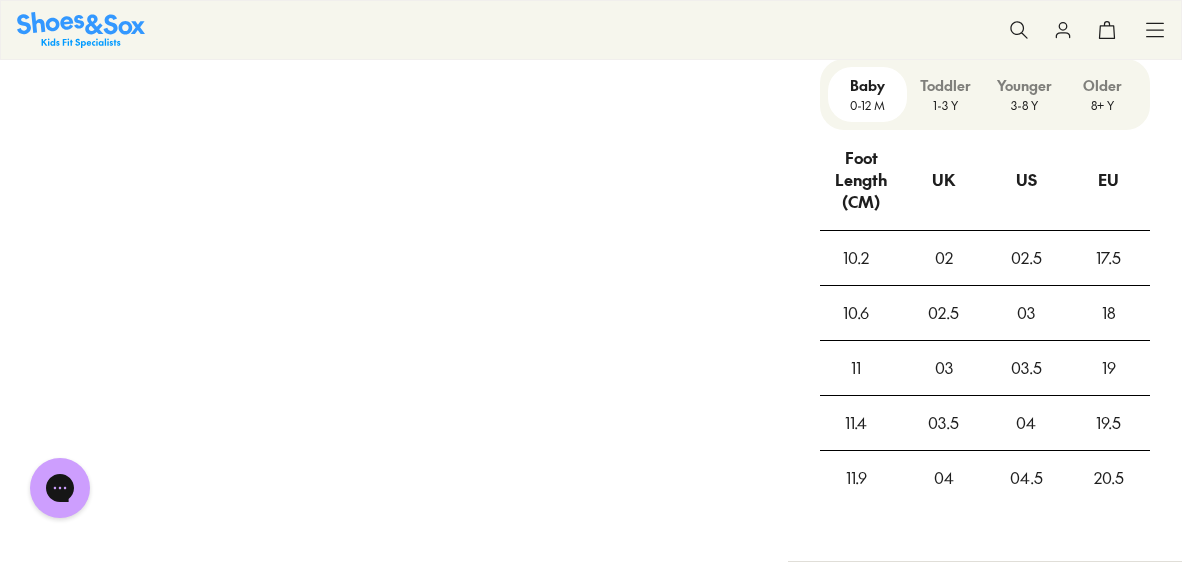 scroll, scrollTop: 1523, scrollLeft: 0, axis: vertical 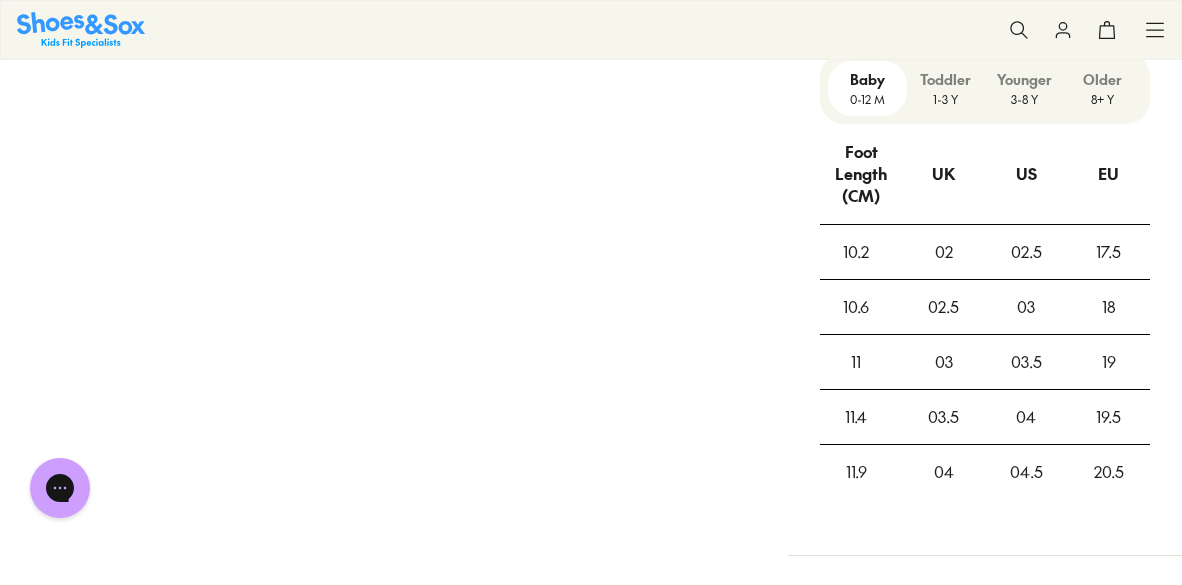 click on "Toddler" at bounding box center [946, 79] 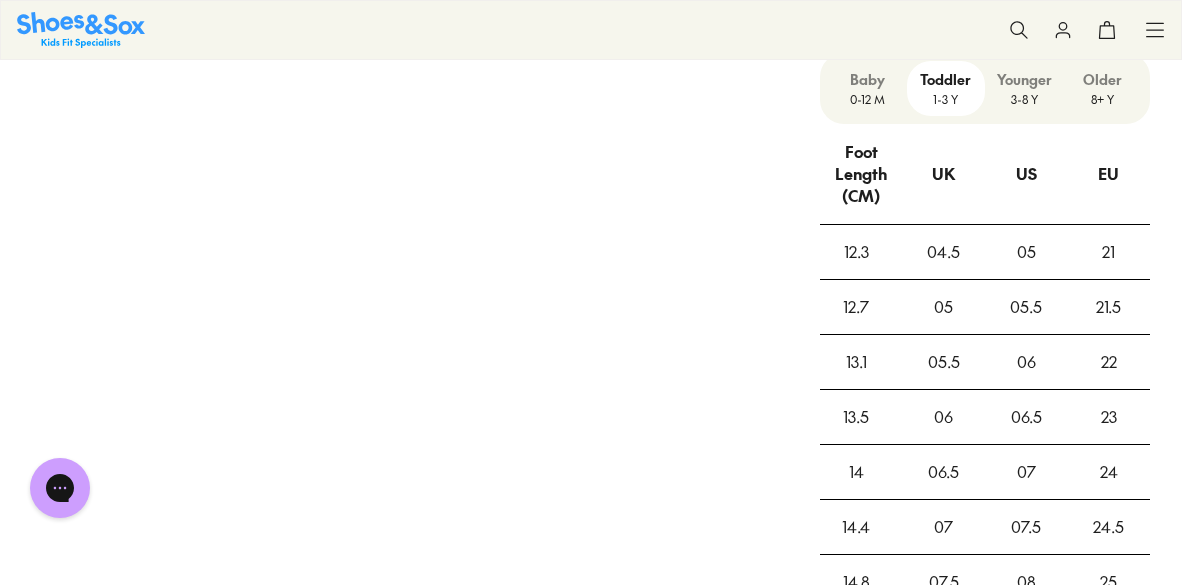 click on "Younger" at bounding box center (1024, 79) 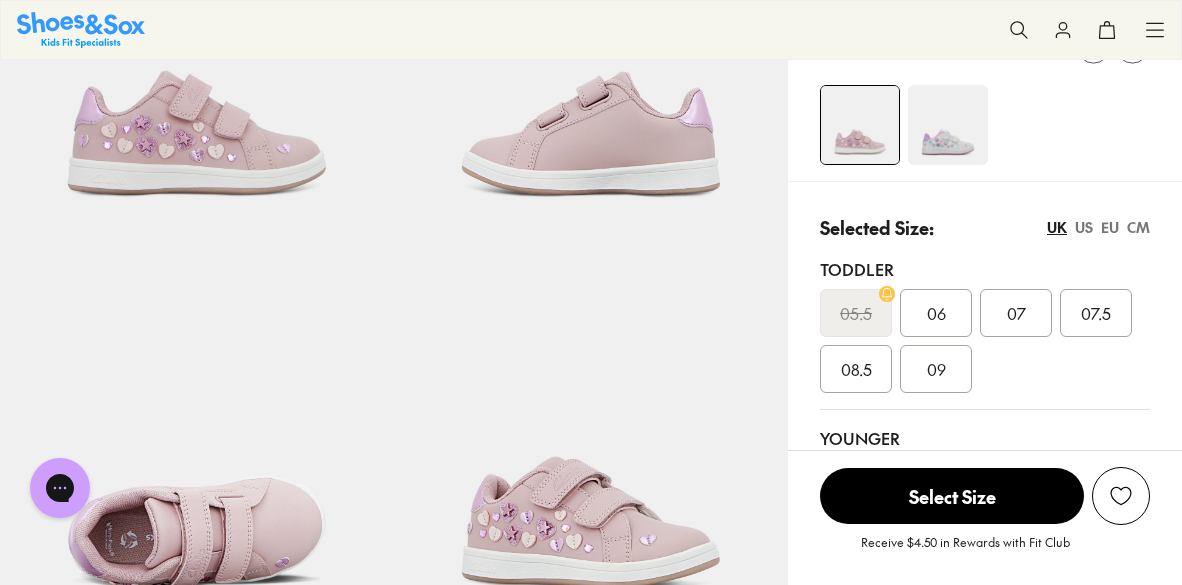 scroll, scrollTop: 252, scrollLeft: 0, axis: vertical 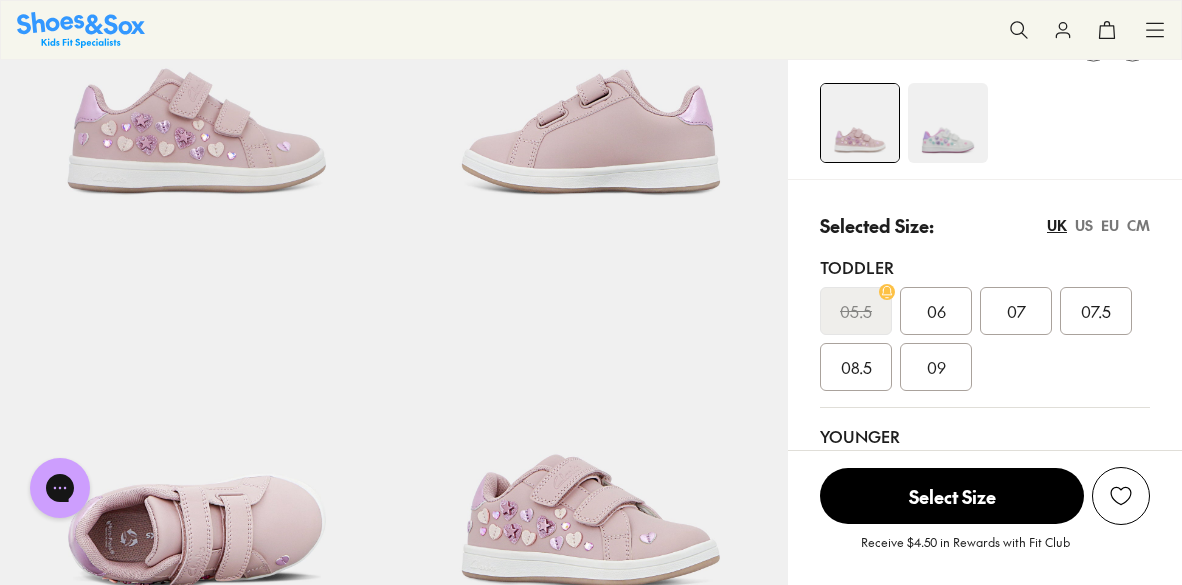 click at bounding box center [948, 123] 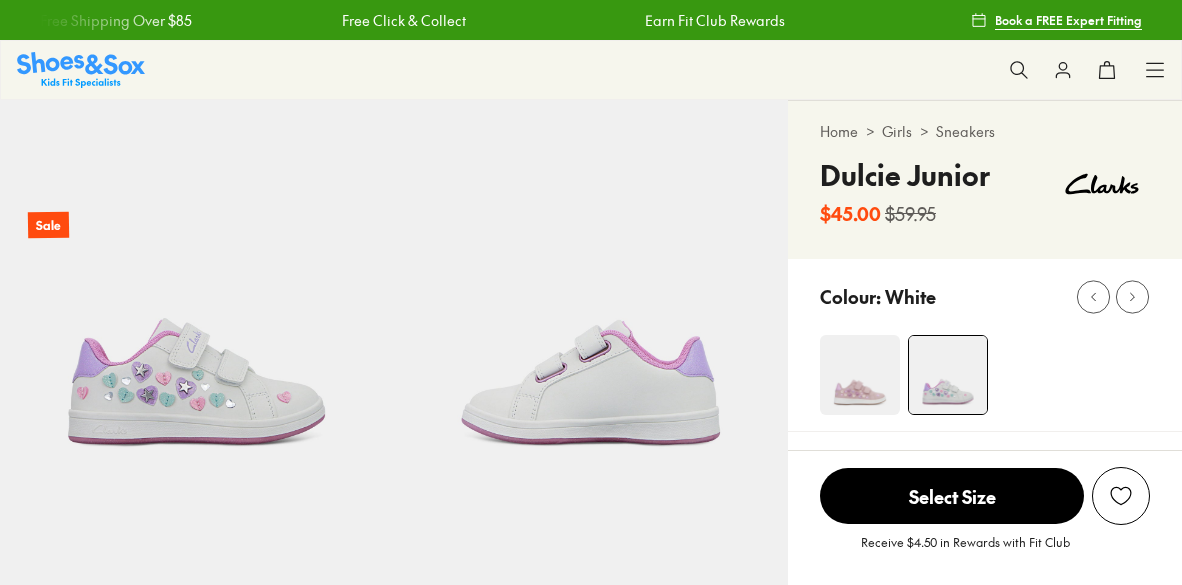 scroll, scrollTop: 0, scrollLeft: 0, axis: both 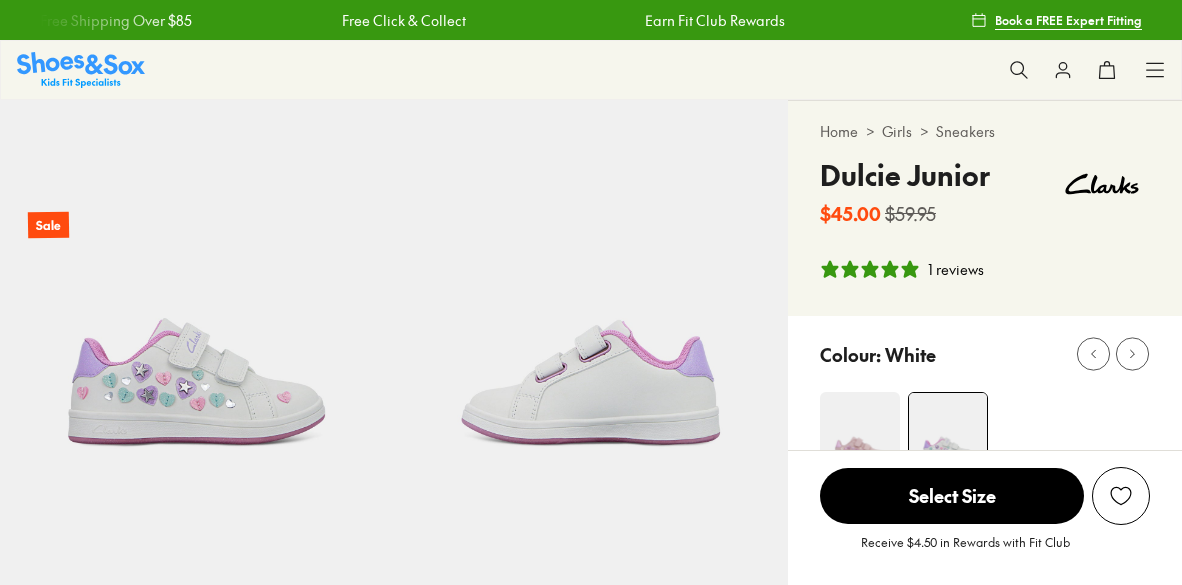 select on "*" 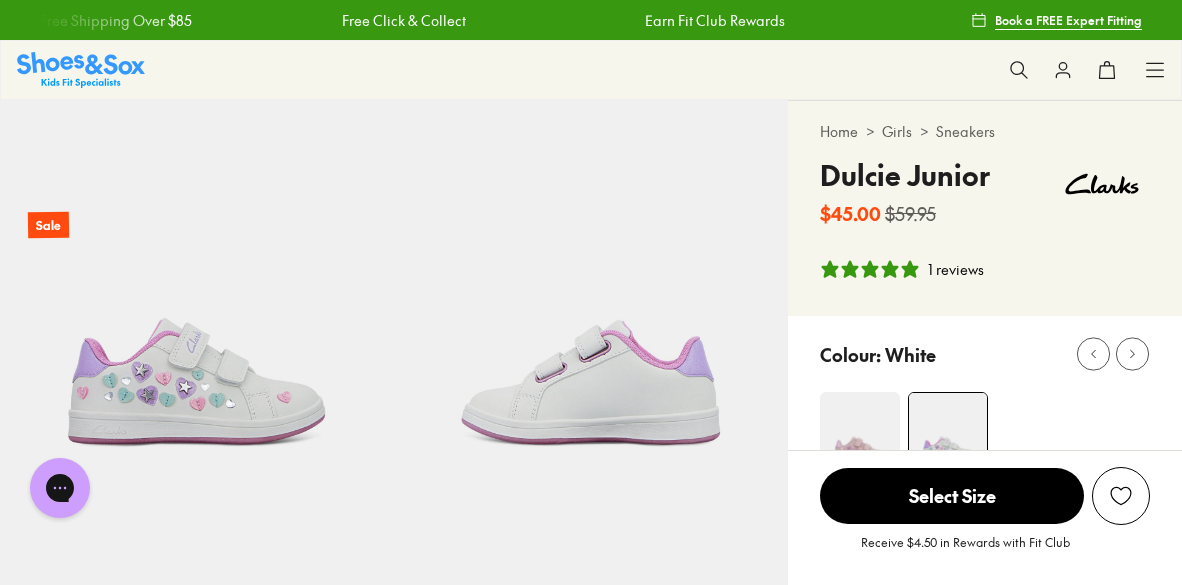 scroll, scrollTop: 0, scrollLeft: 0, axis: both 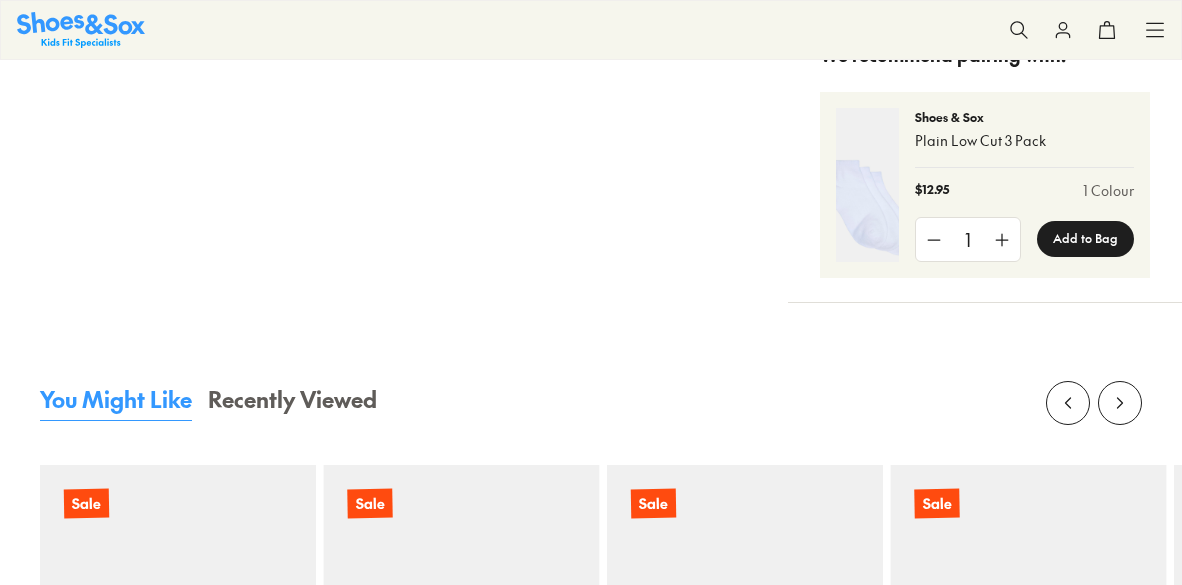 select on "*" 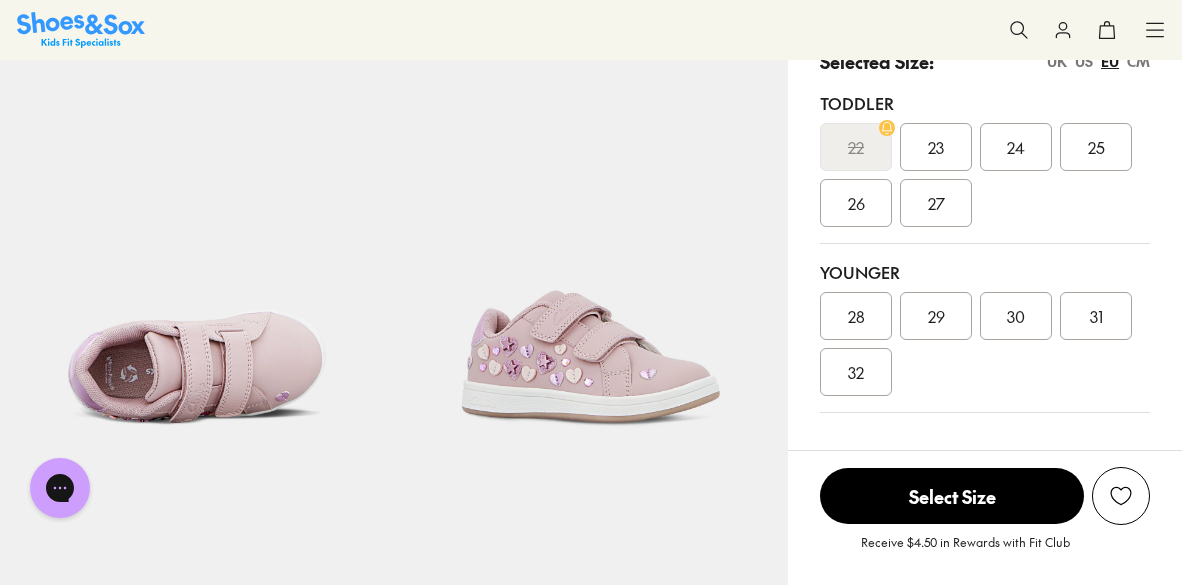 scroll, scrollTop: 407, scrollLeft: 0, axis: vertical 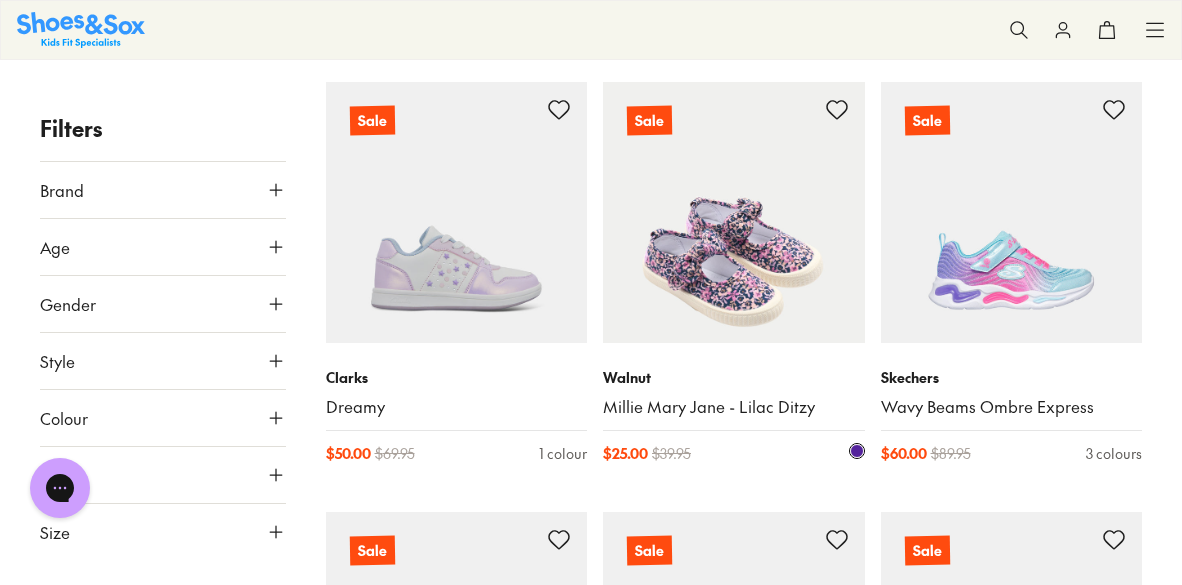 click at bounding box center (734, 213) 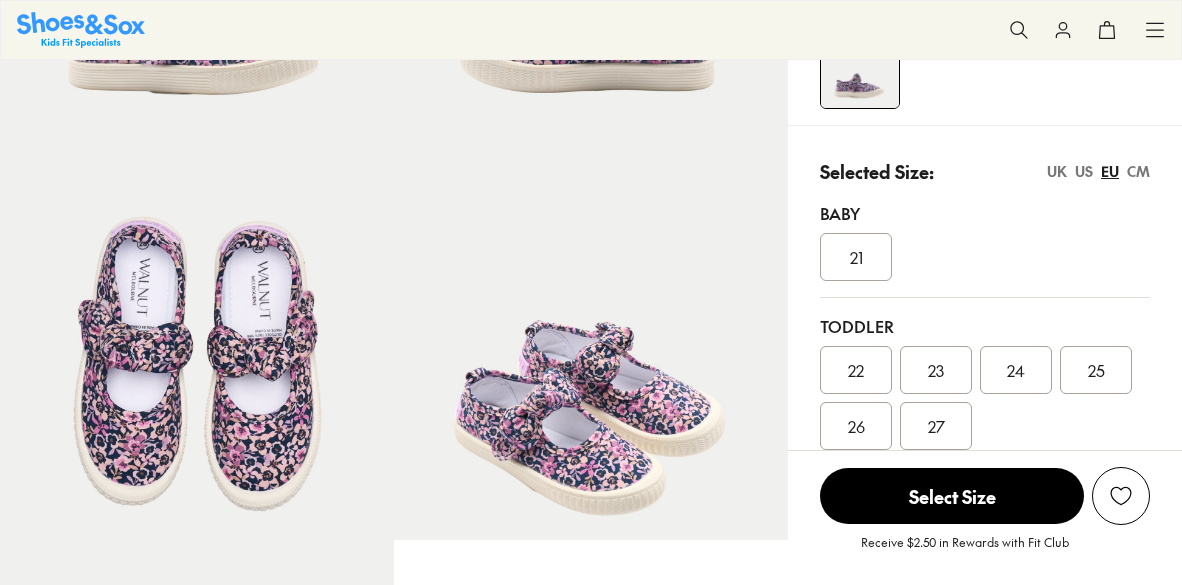 scroll, scrollTop: 451, scrollLeft: 0, axis: vertical 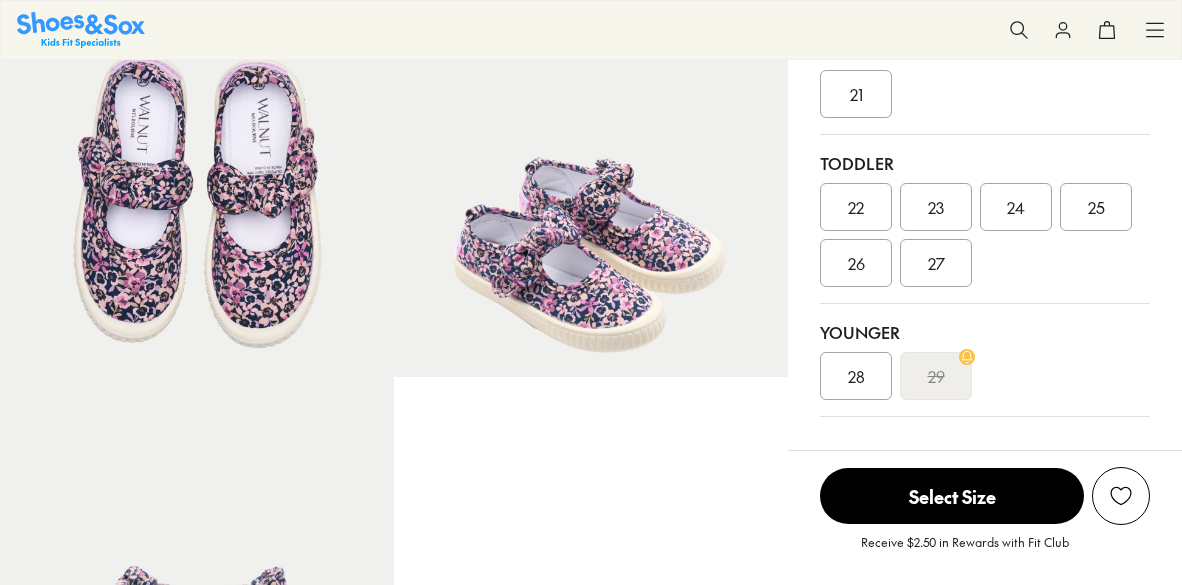 select on "*" 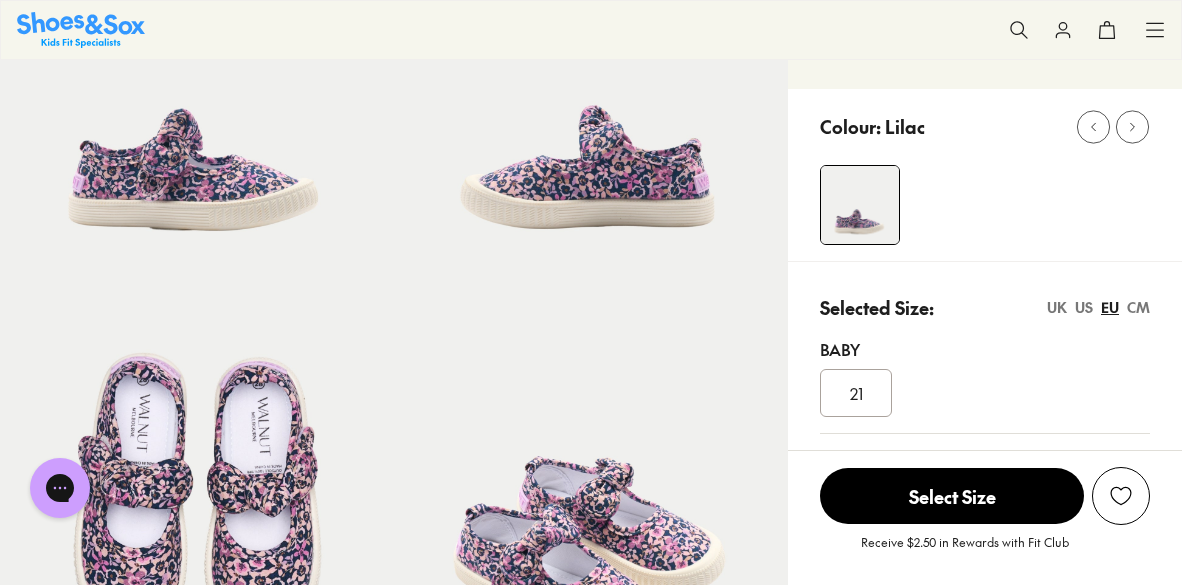scroll, scrollTop: 0, scrollLeft: 0, axis: both 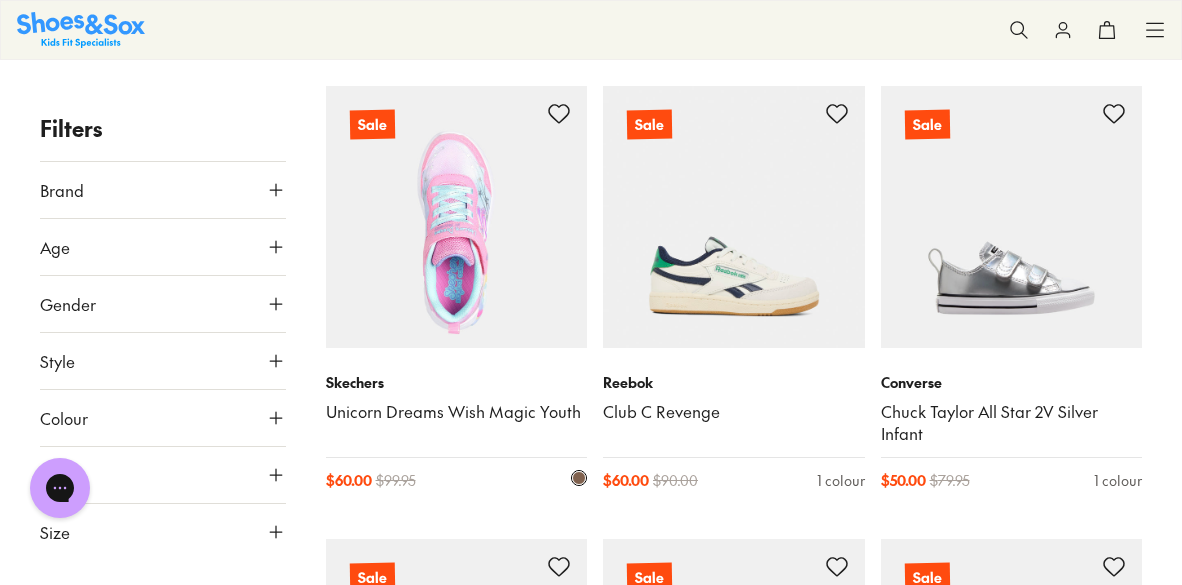 click at bounding box center [457, 217] 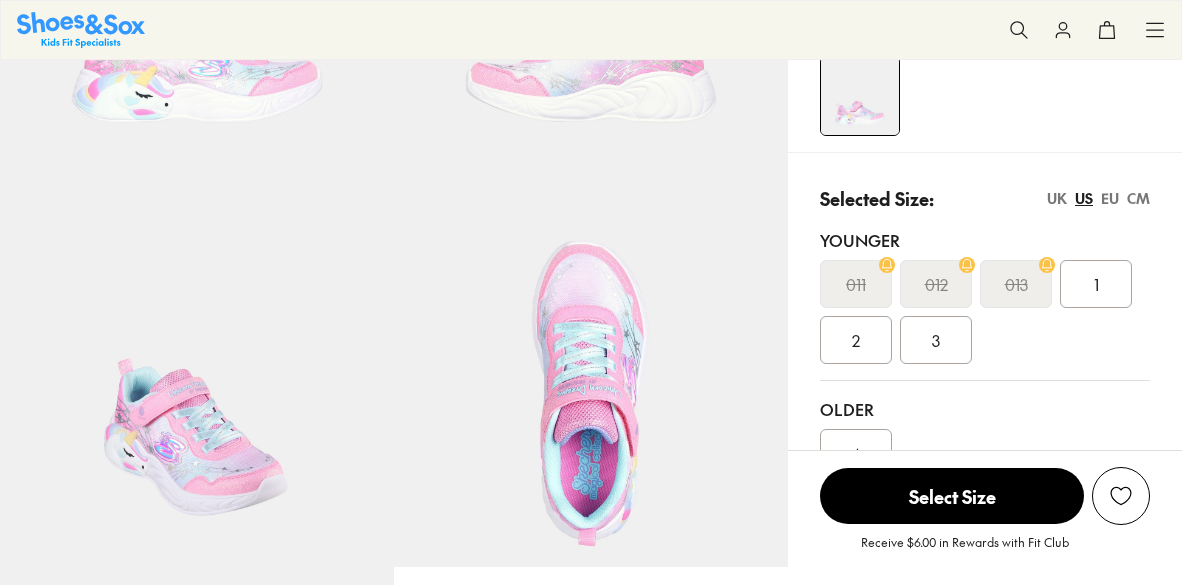 scroll, scrollTop: 387, scrollLeft: 0, axis: vertical 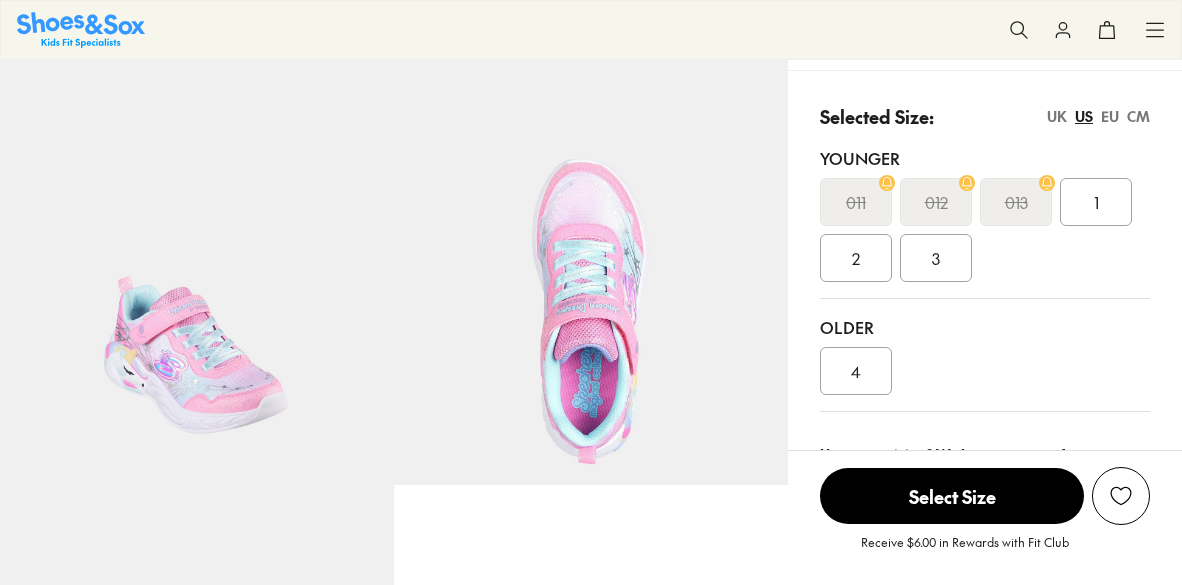 select on "*" 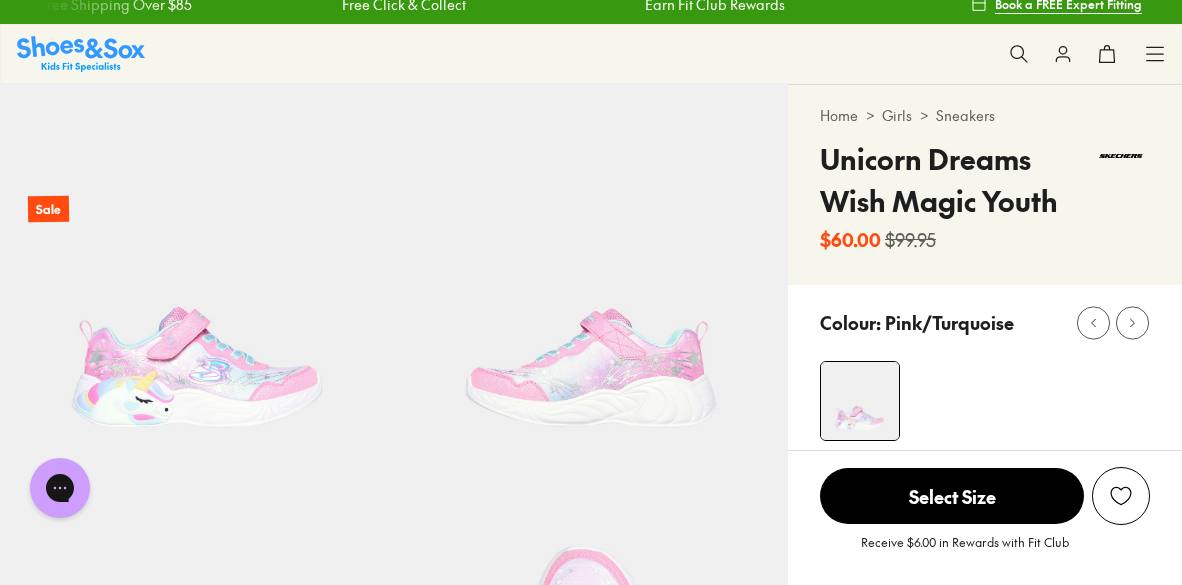 scroll, scrollTop: 0, scrollLeft: 0, axis: both 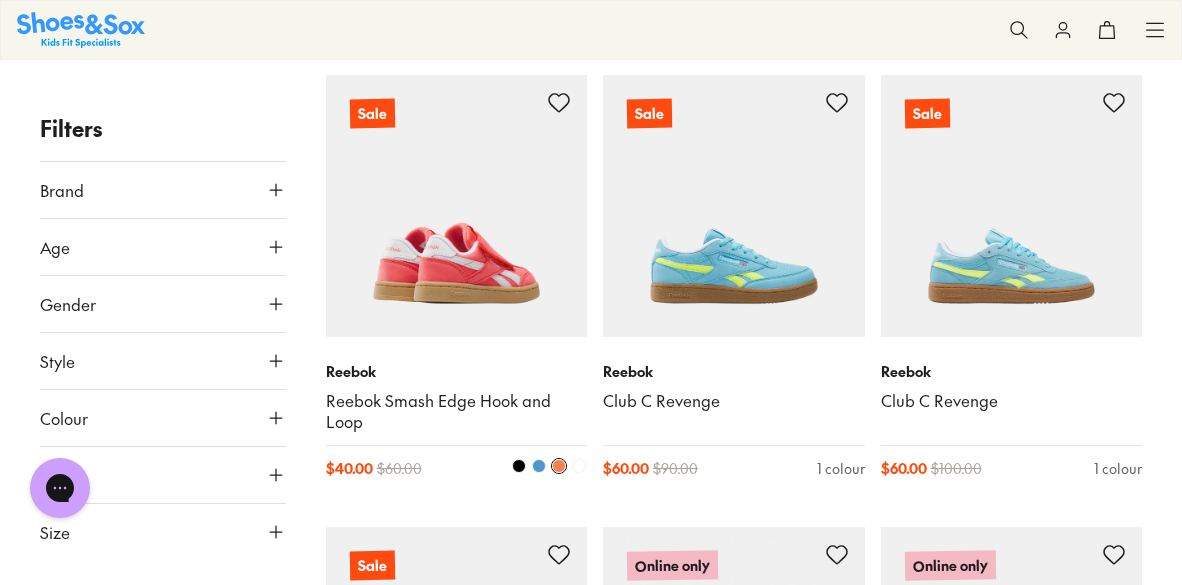 click at bounding box center [457, 206] 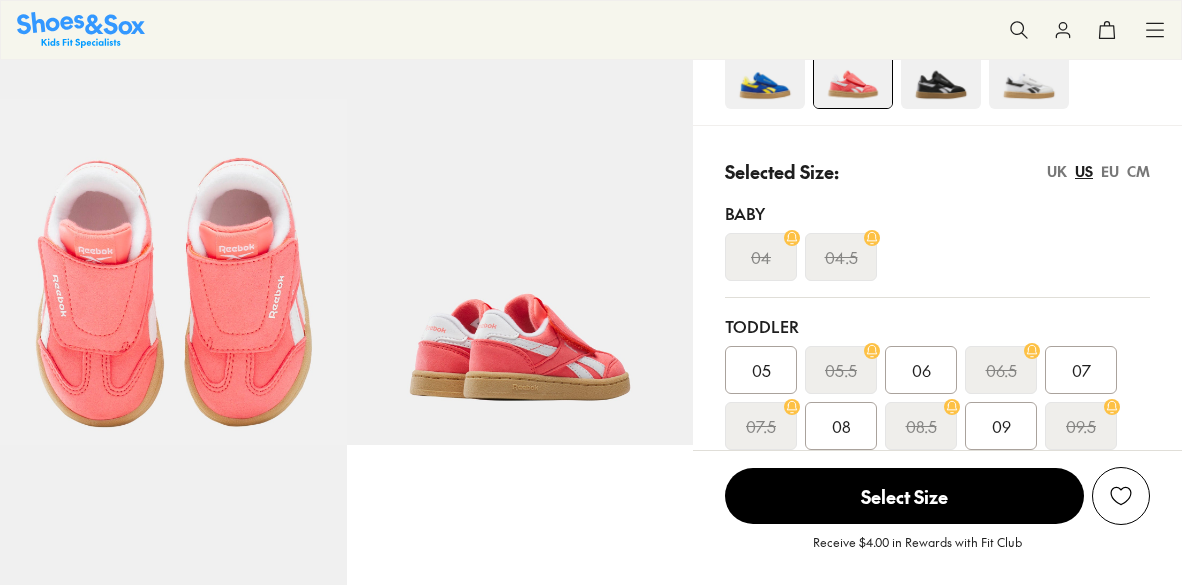scroll, scrollTop: 354, scrollLeft: 0, axis: vertical 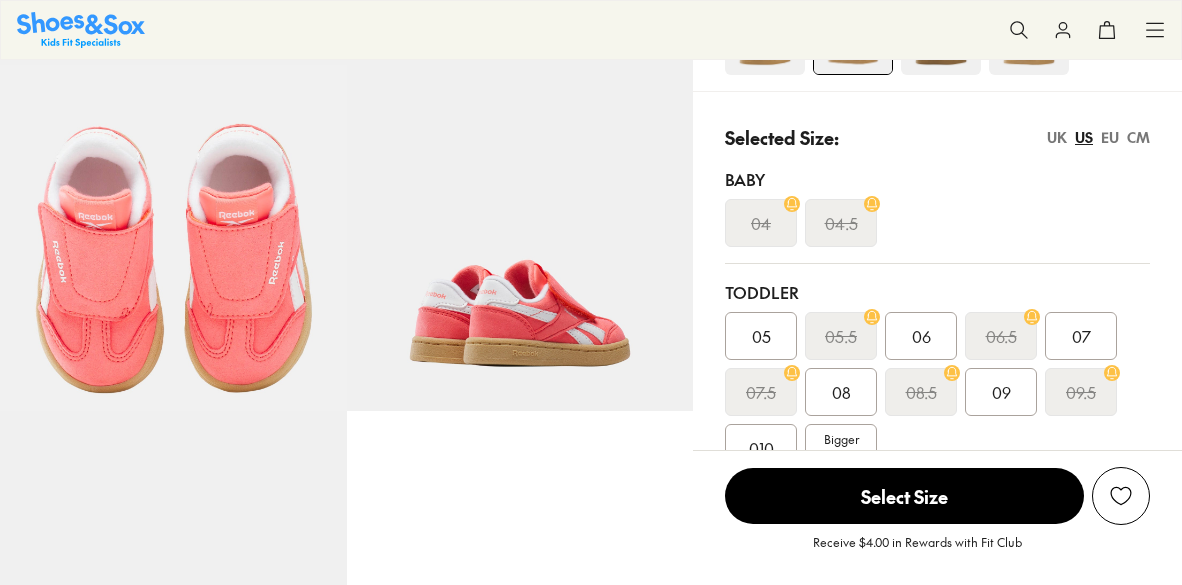 select on "*" 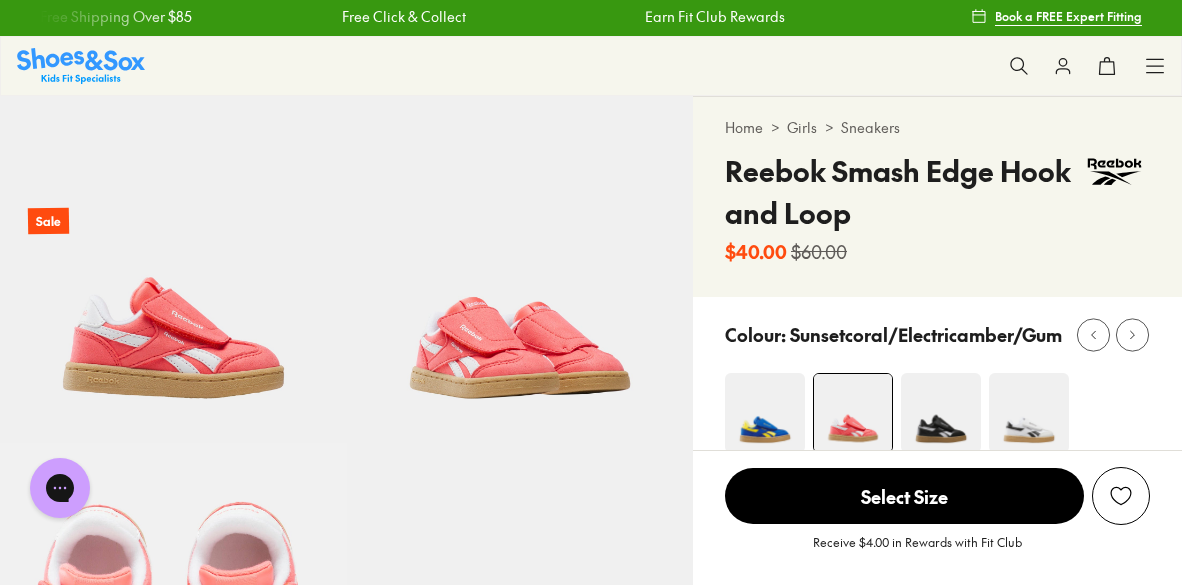 scroll, scrollTop: 0, scrollLeft: 0, axis: both 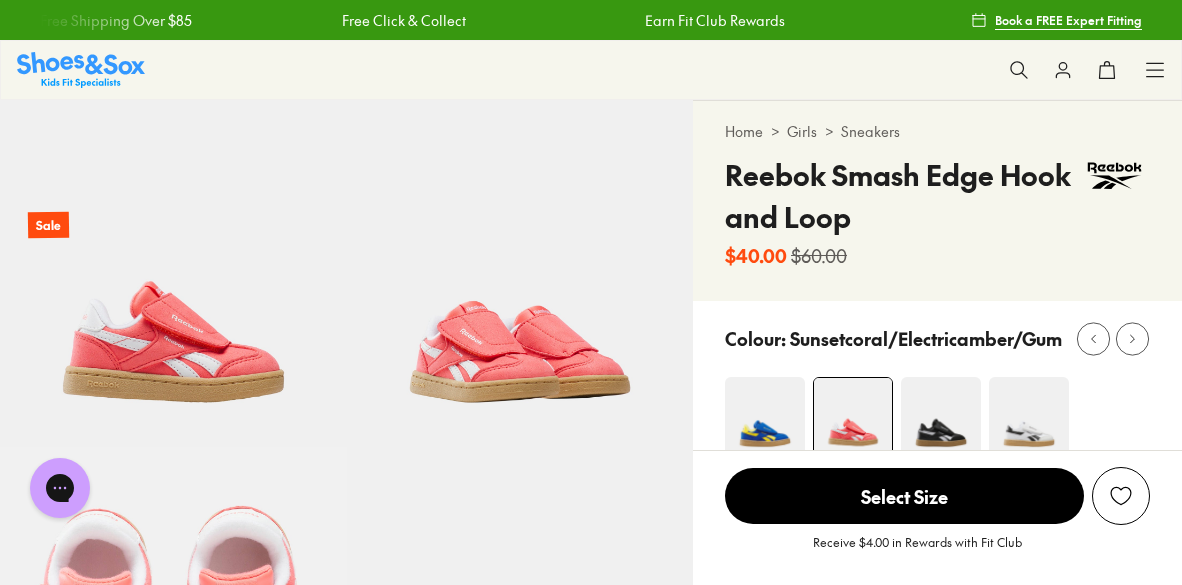 click at bounding box center [81, 69] 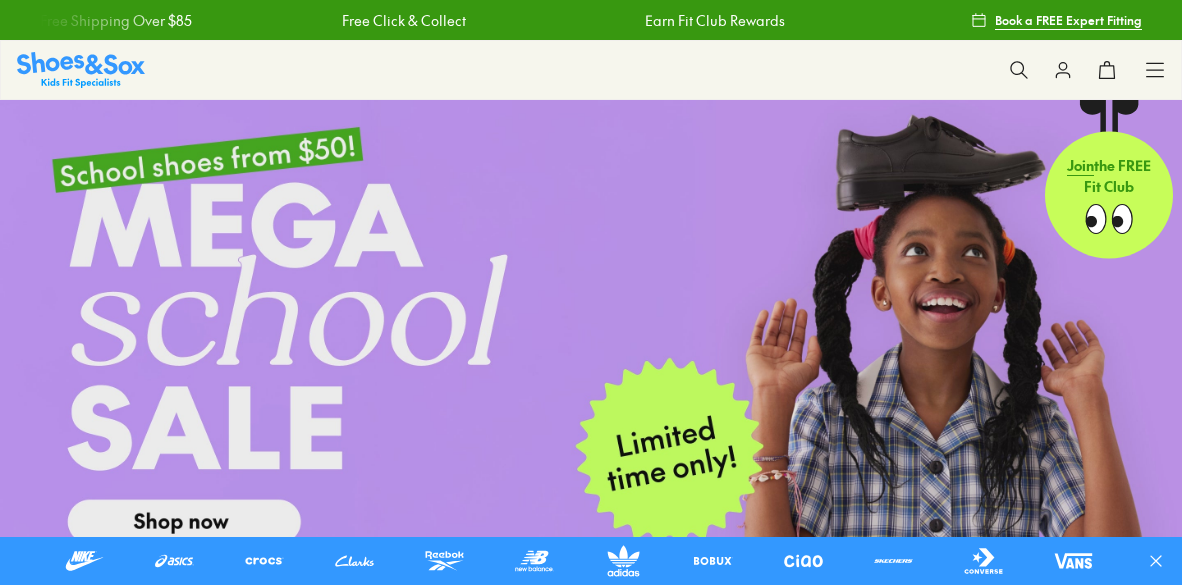 scroll, scrollTop: 0, scrollLeft: 0, axis: both 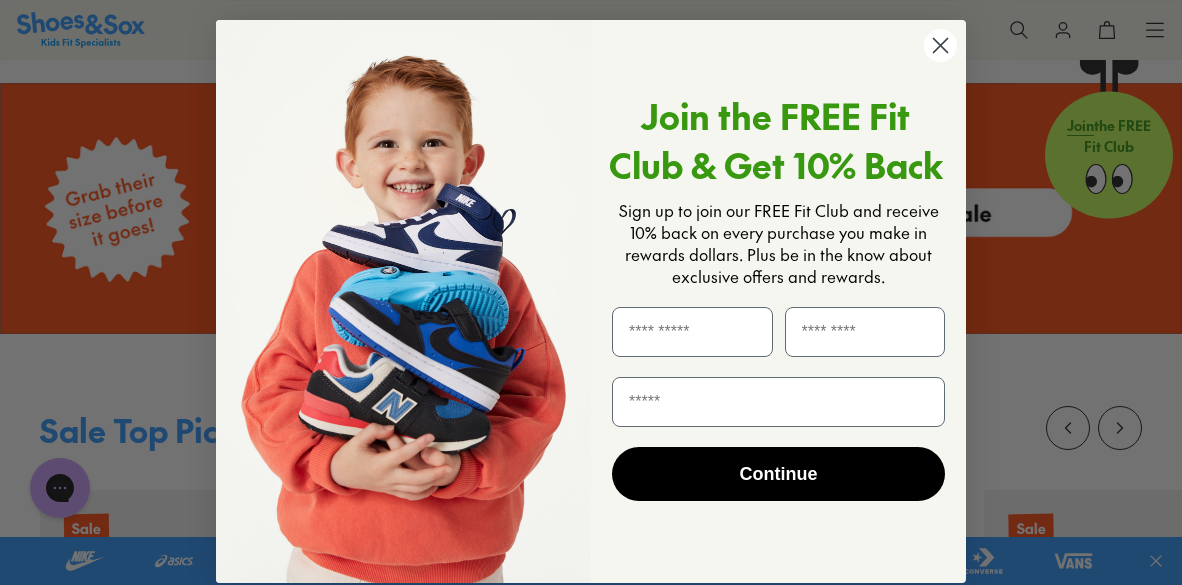 click 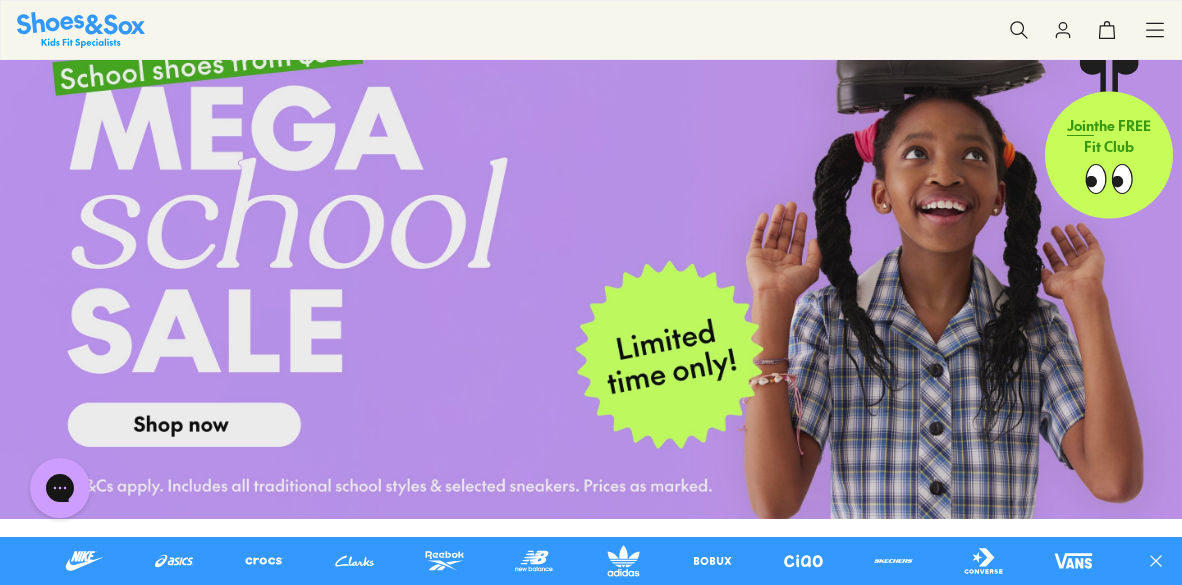 scroll, scrollTop: 0, scrollLeft: 0, axis: both 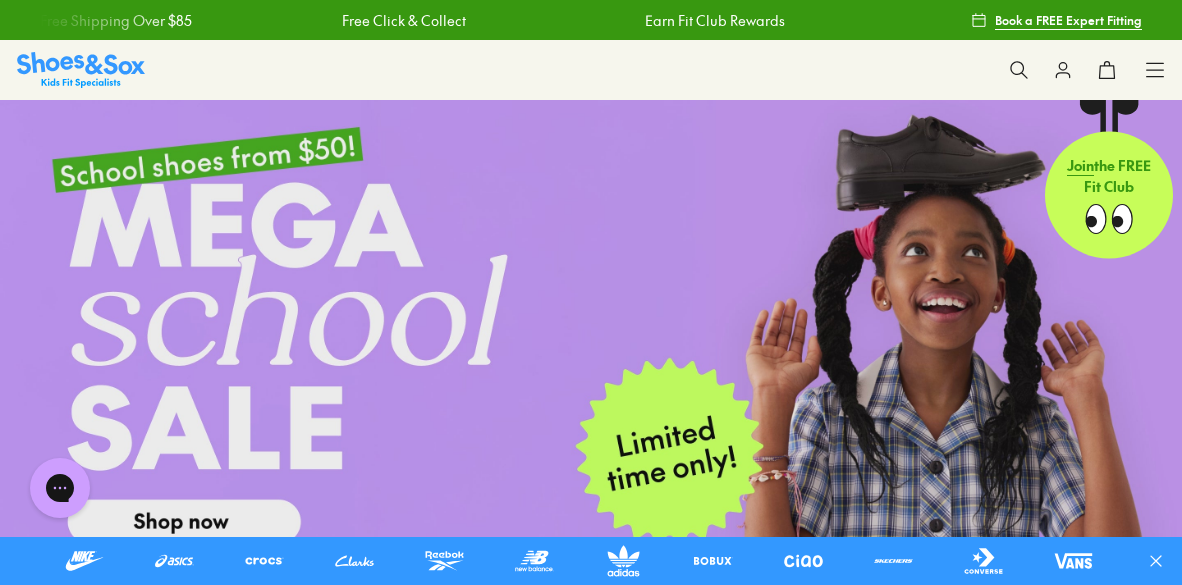 click on "Up to 40% off Sale" at bounding box center (0, 0) 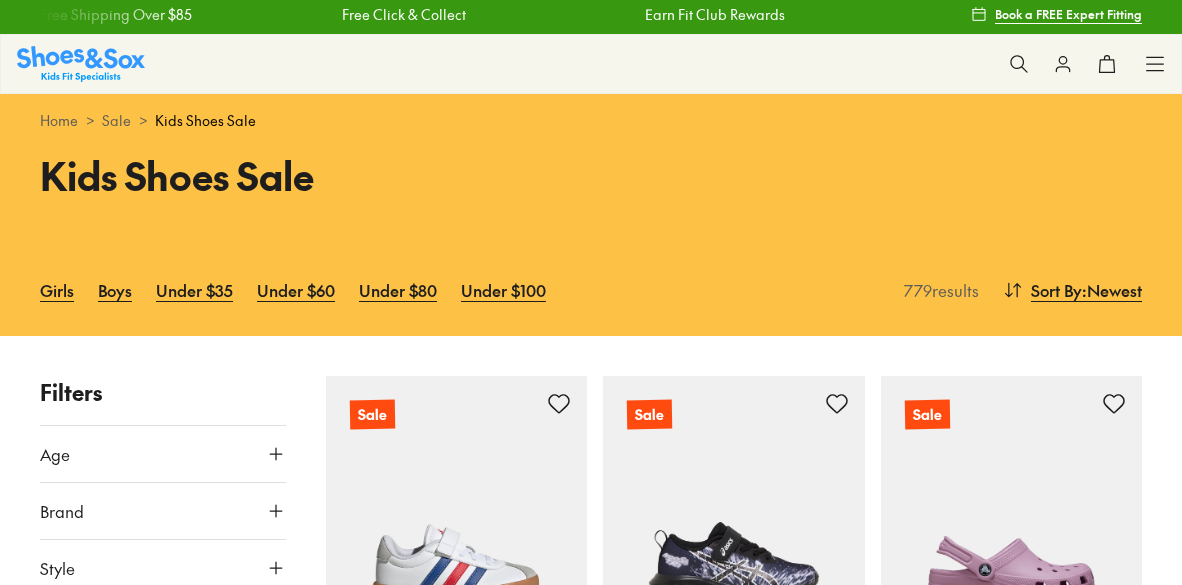 scroll, scrollTop: 0, scrollLeft: 0, axis: both 